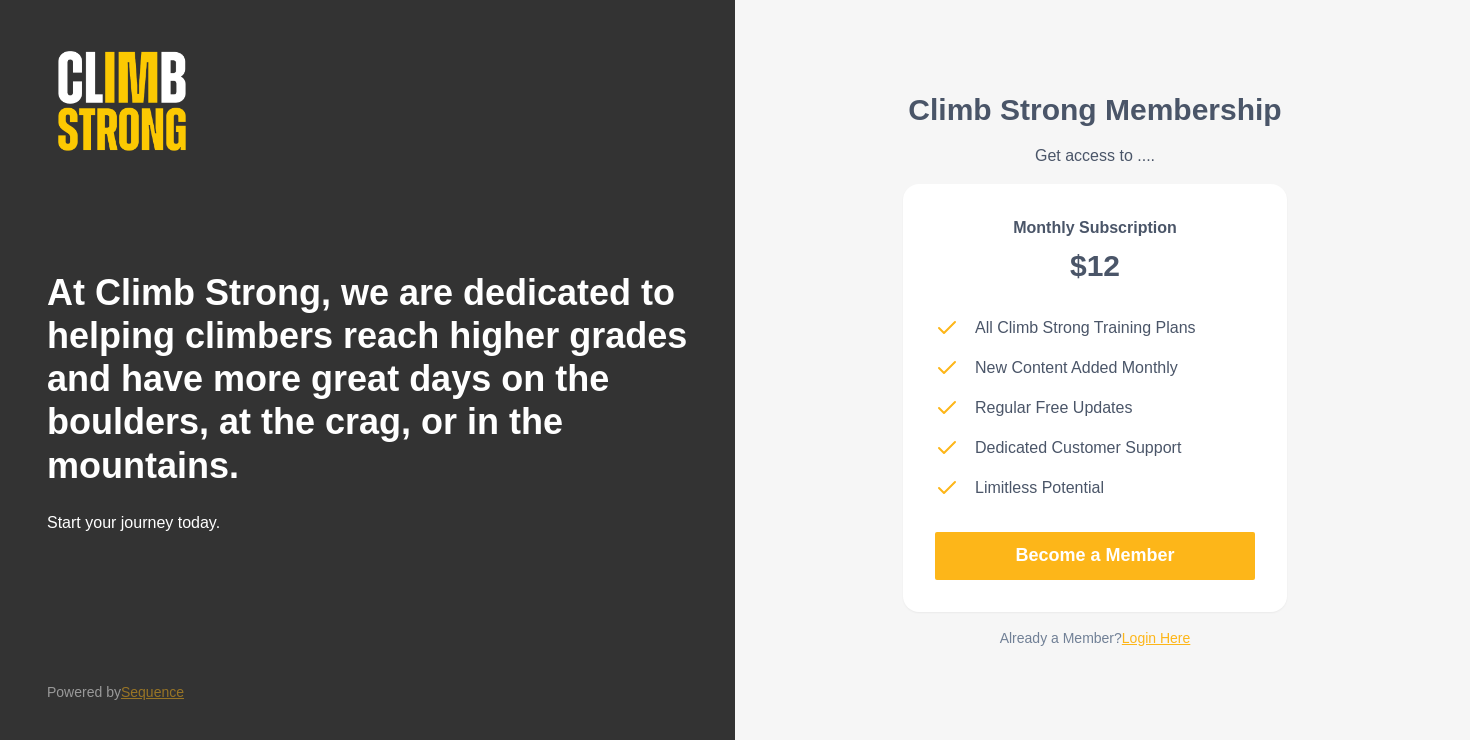 scroll, scrollTop: 0, scrollLeft: 0, axis: both 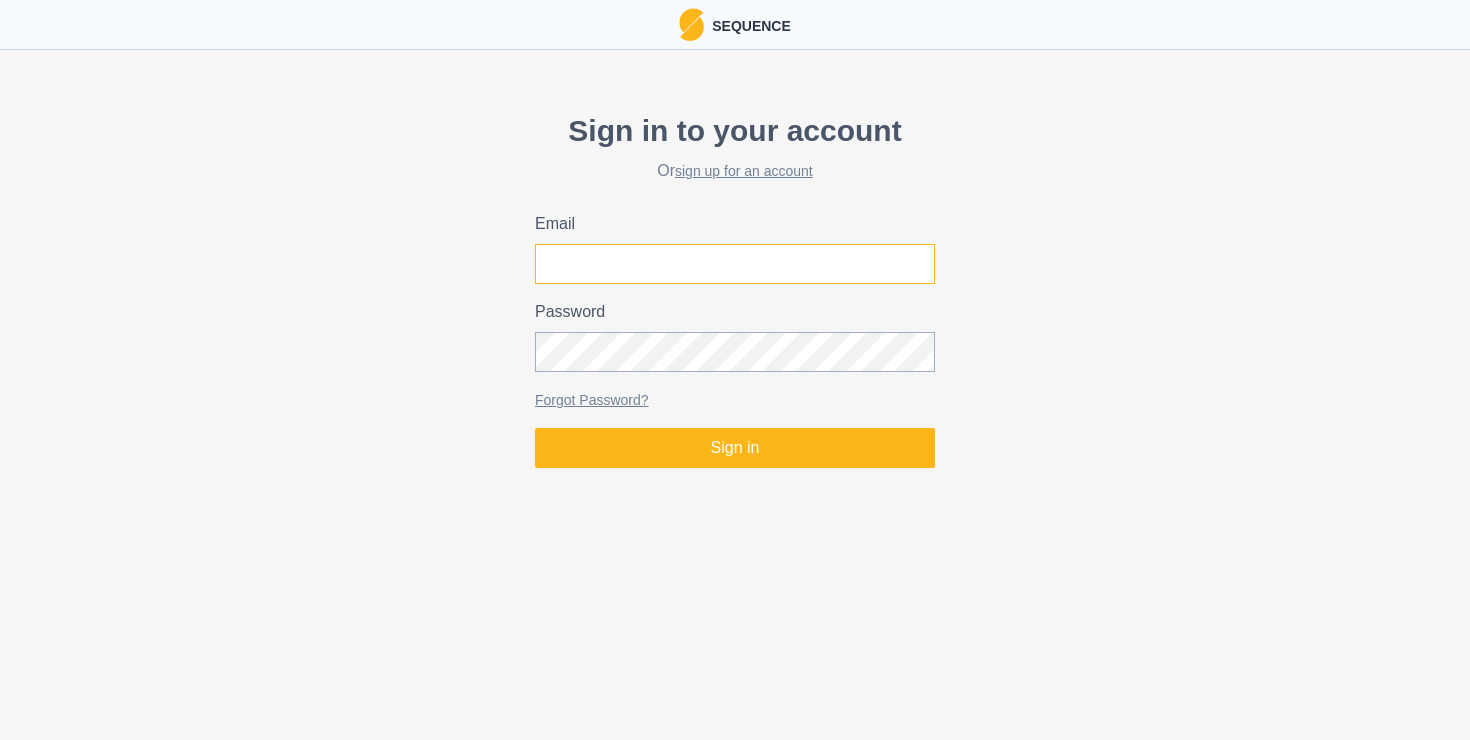 click on "Email" at bounding box center (735, 264) 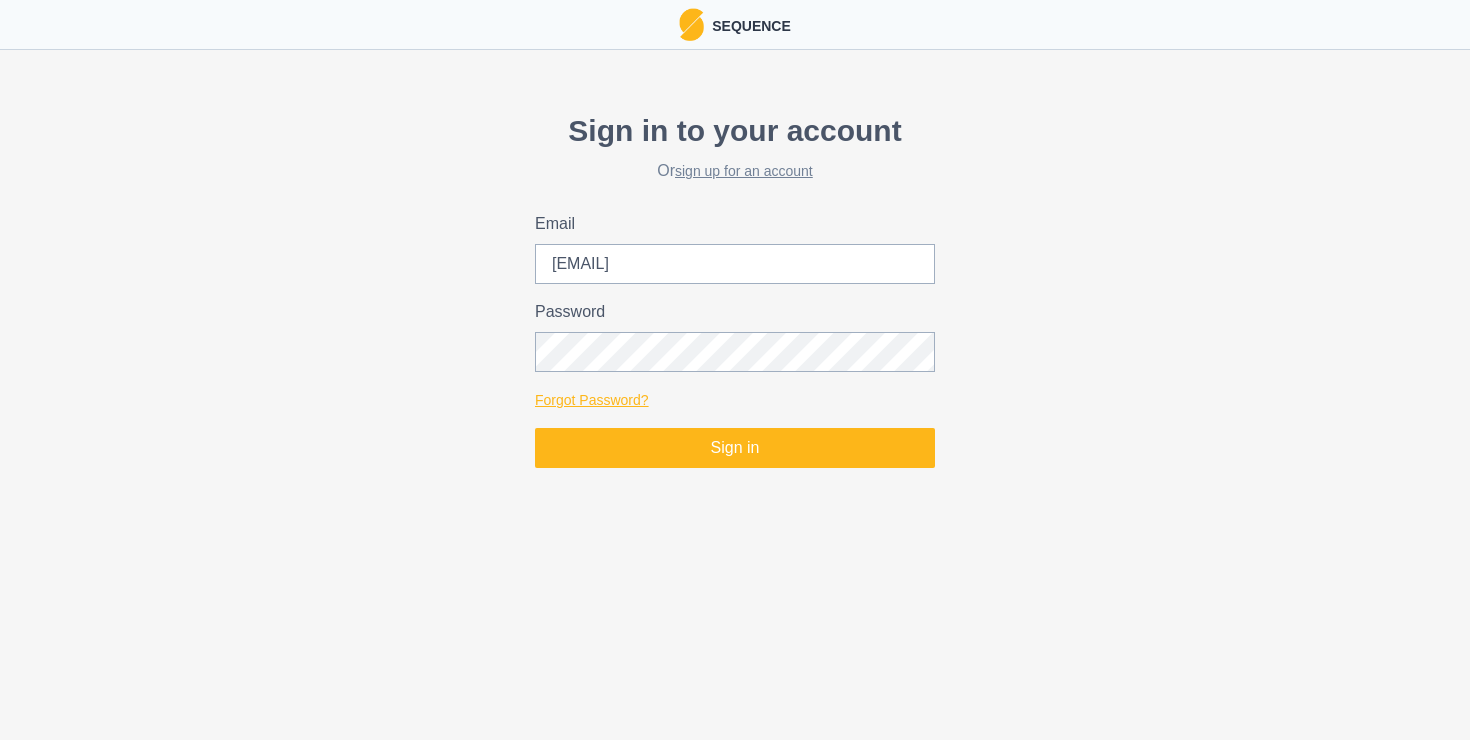 click on "Forgot Password?" at bounding box center [592, 400] 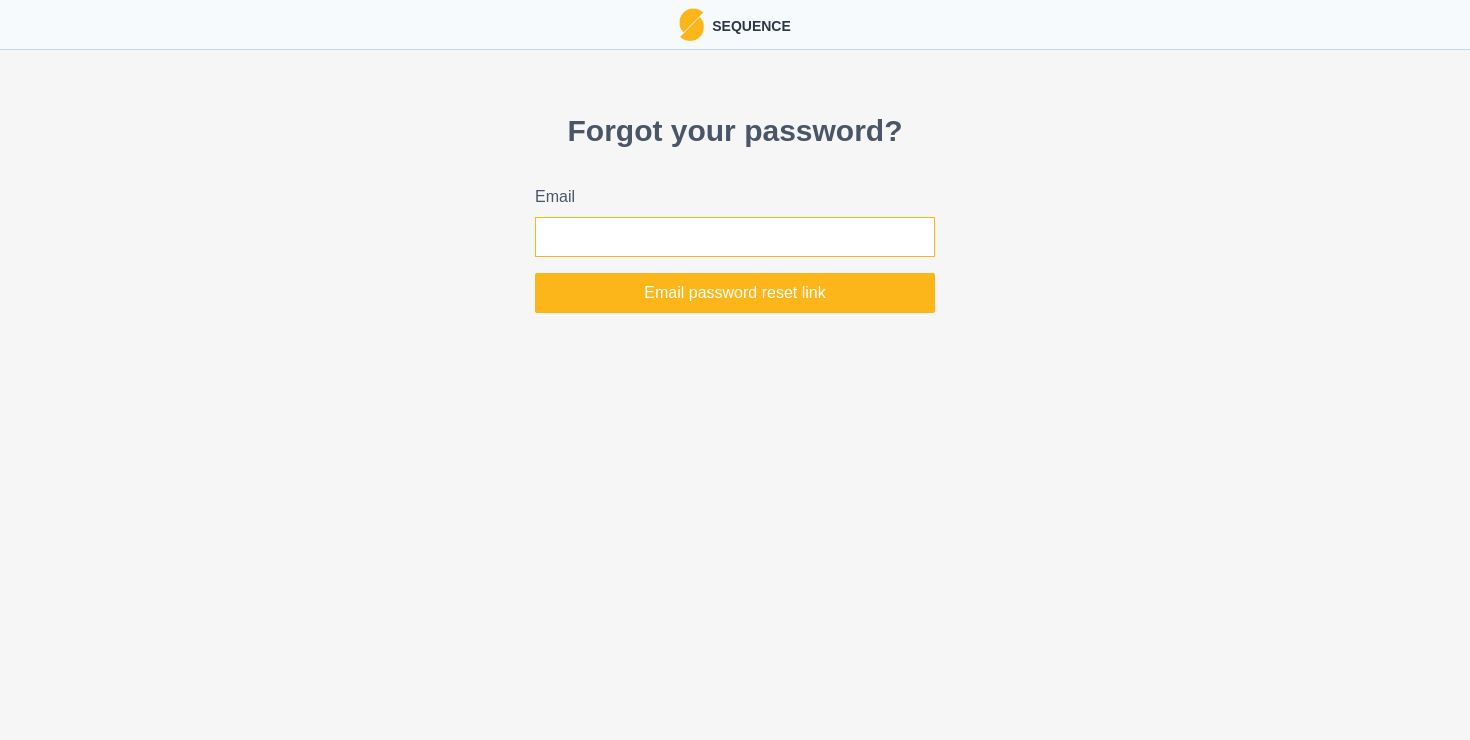 click on "Email" at bounding box center (735, 237) 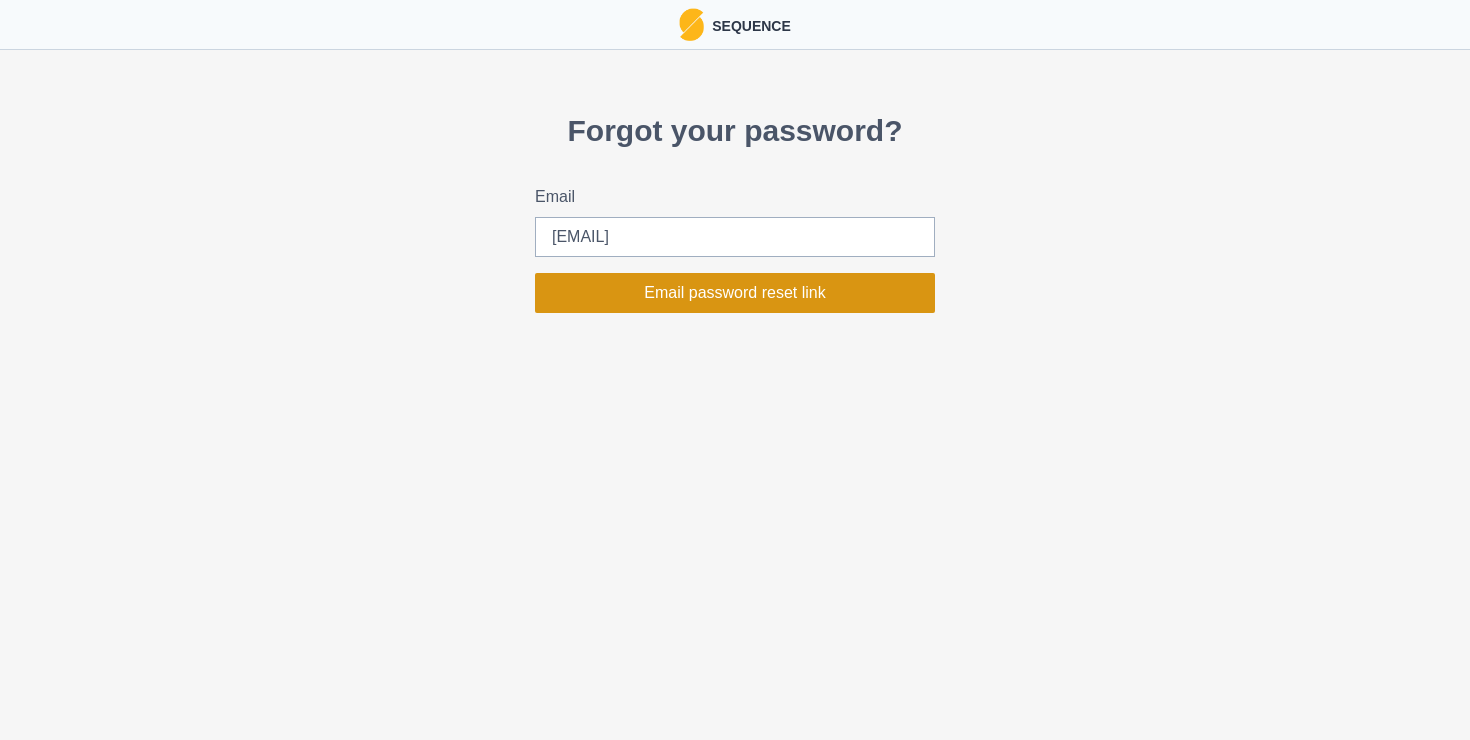 click on "Email password reset link" at bounding box center [735, 293] 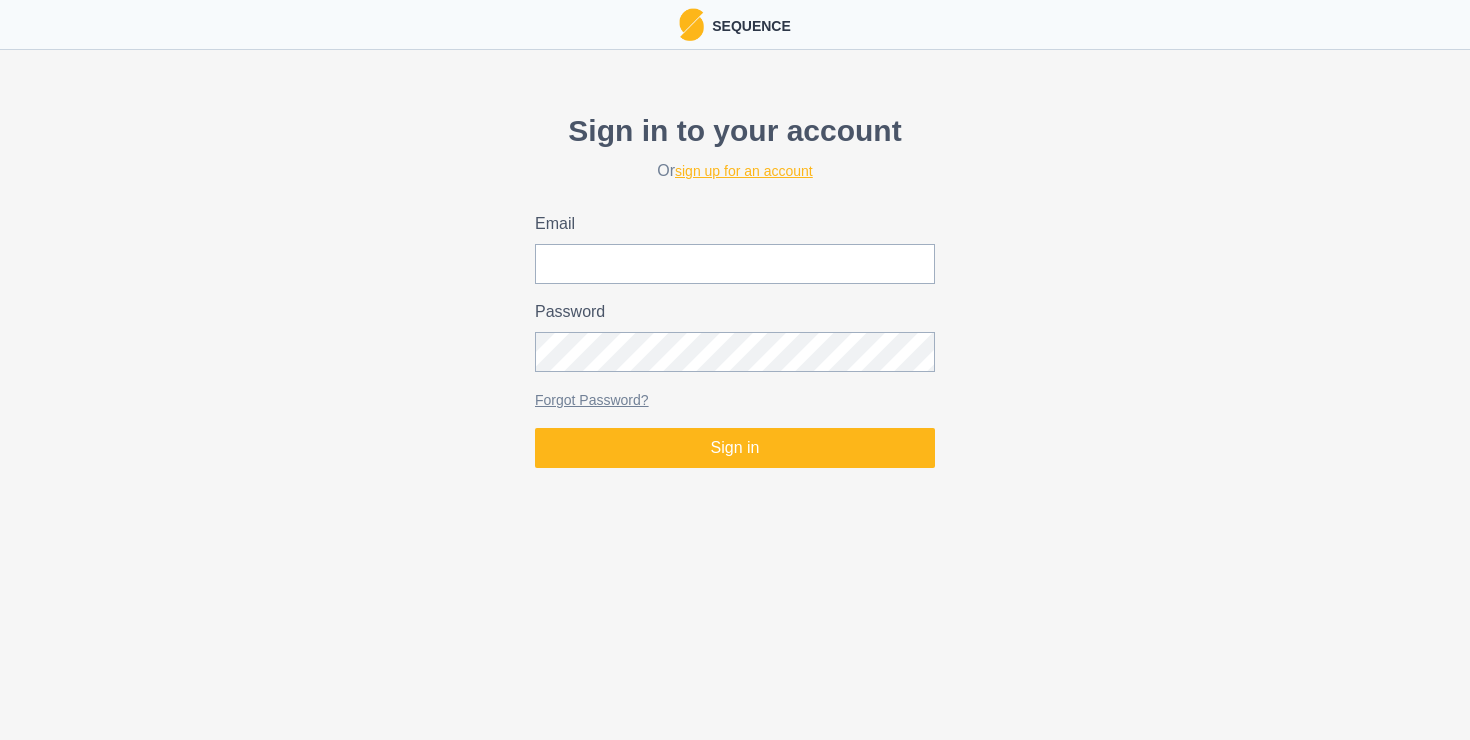 click on "sign up for an account" at bounding box center [744, 171] 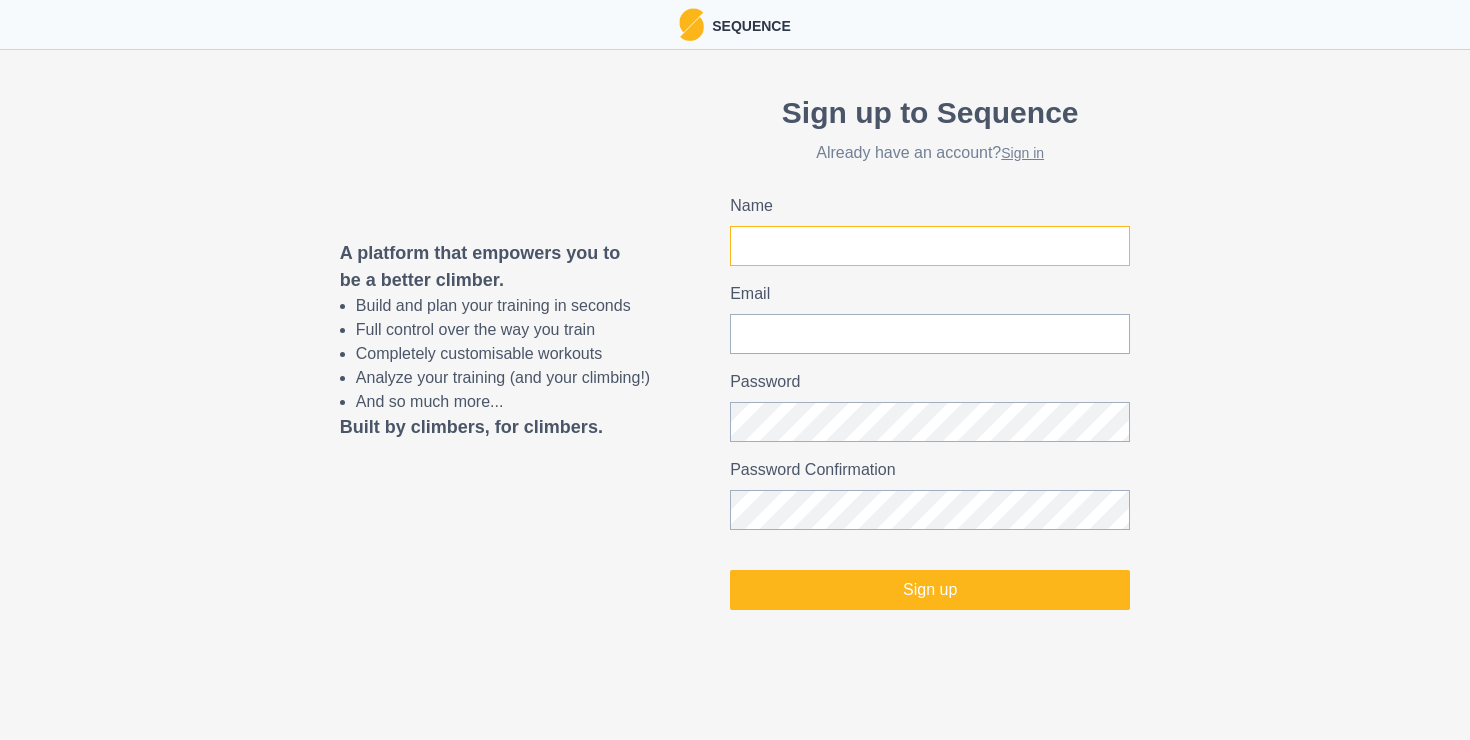 click on "Name" at bounding box center (930, 246) 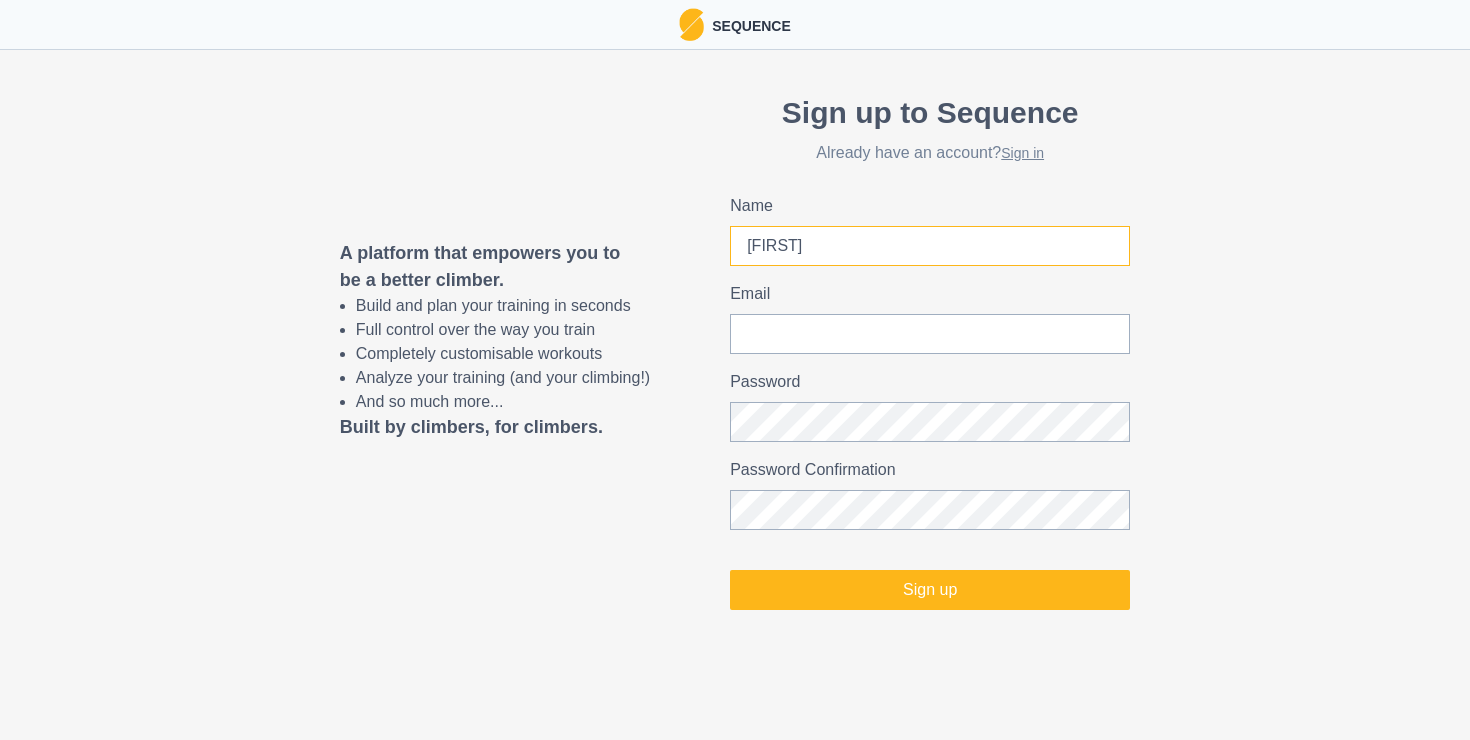 type on "[FIRST]" 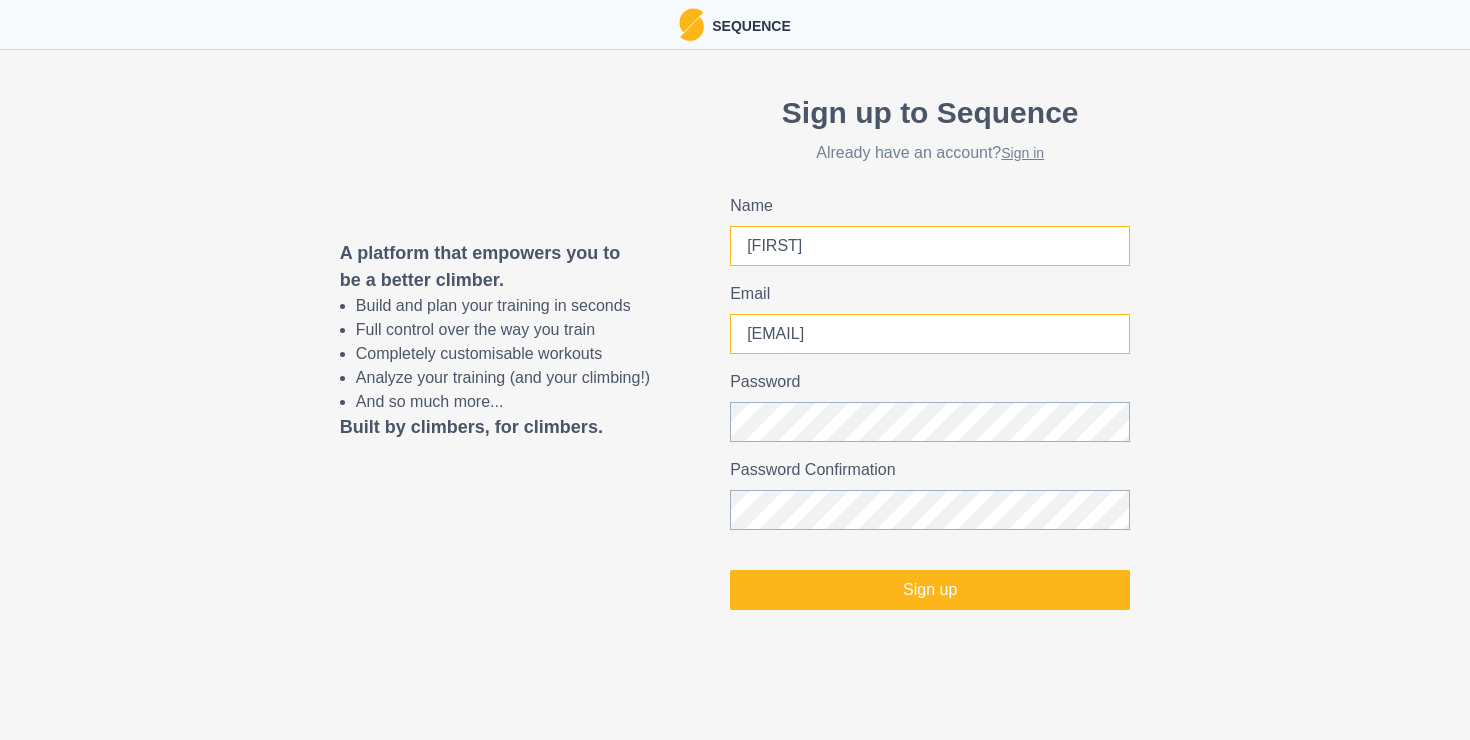 type on "[EMAIL]" 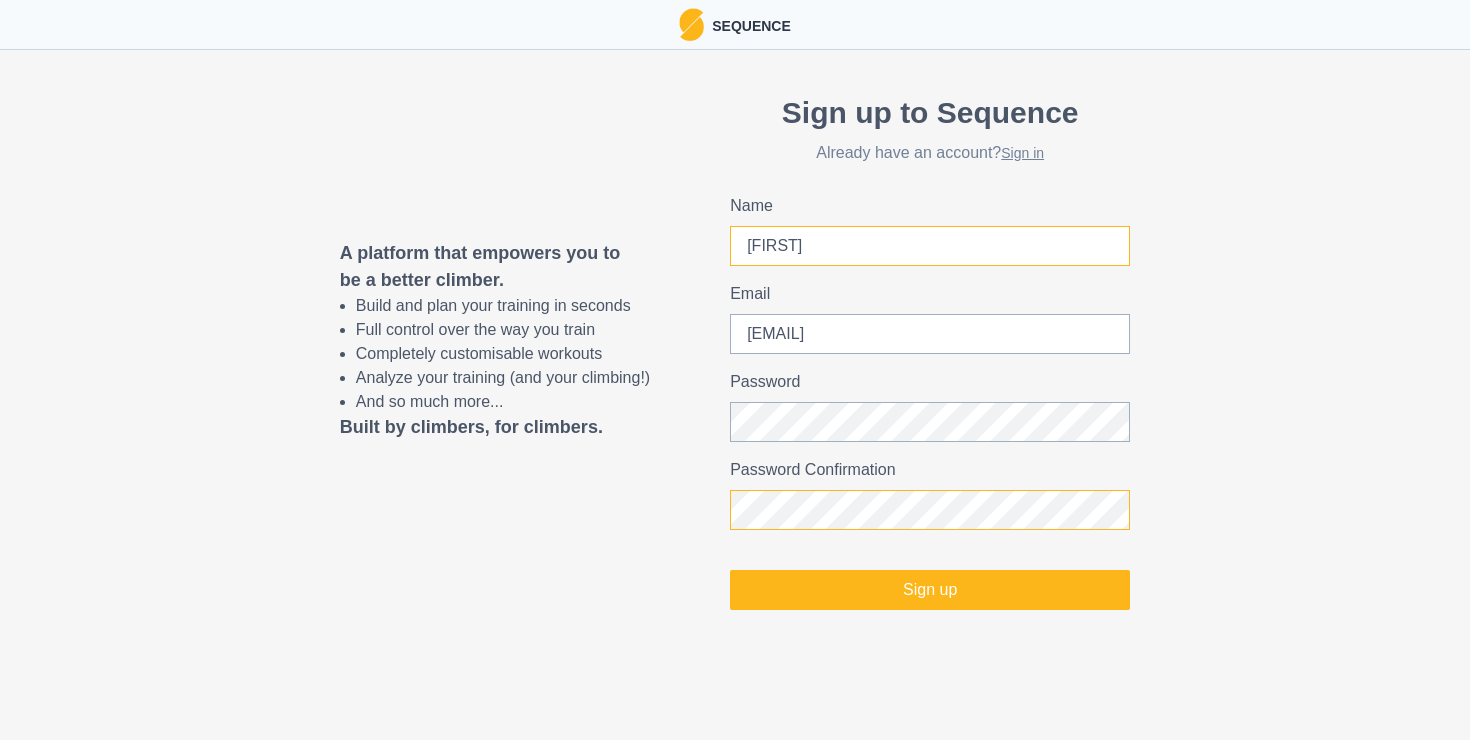 click on "Sign up" at bounding box center (930, 590) 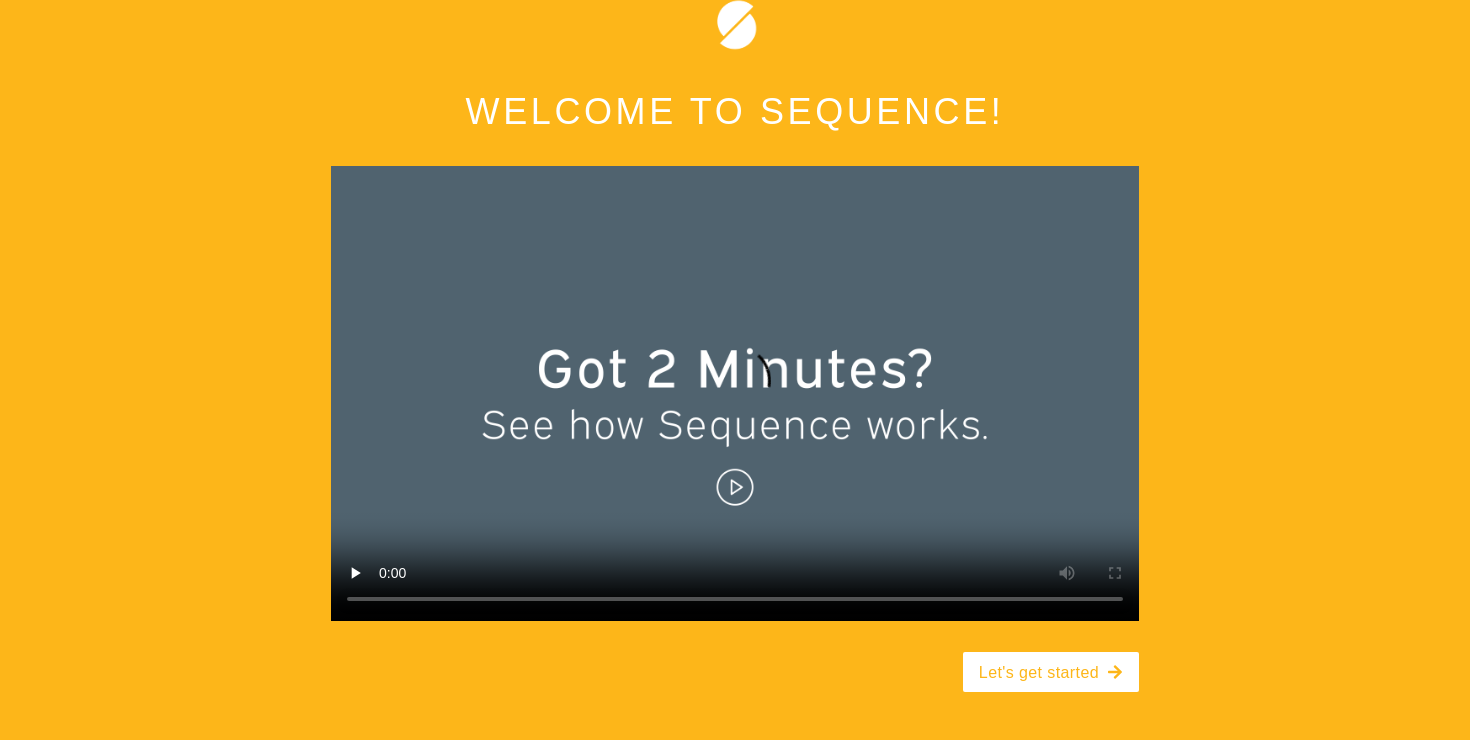 scroll, scrollTop: 0, scrollLeft: 0, axis: both 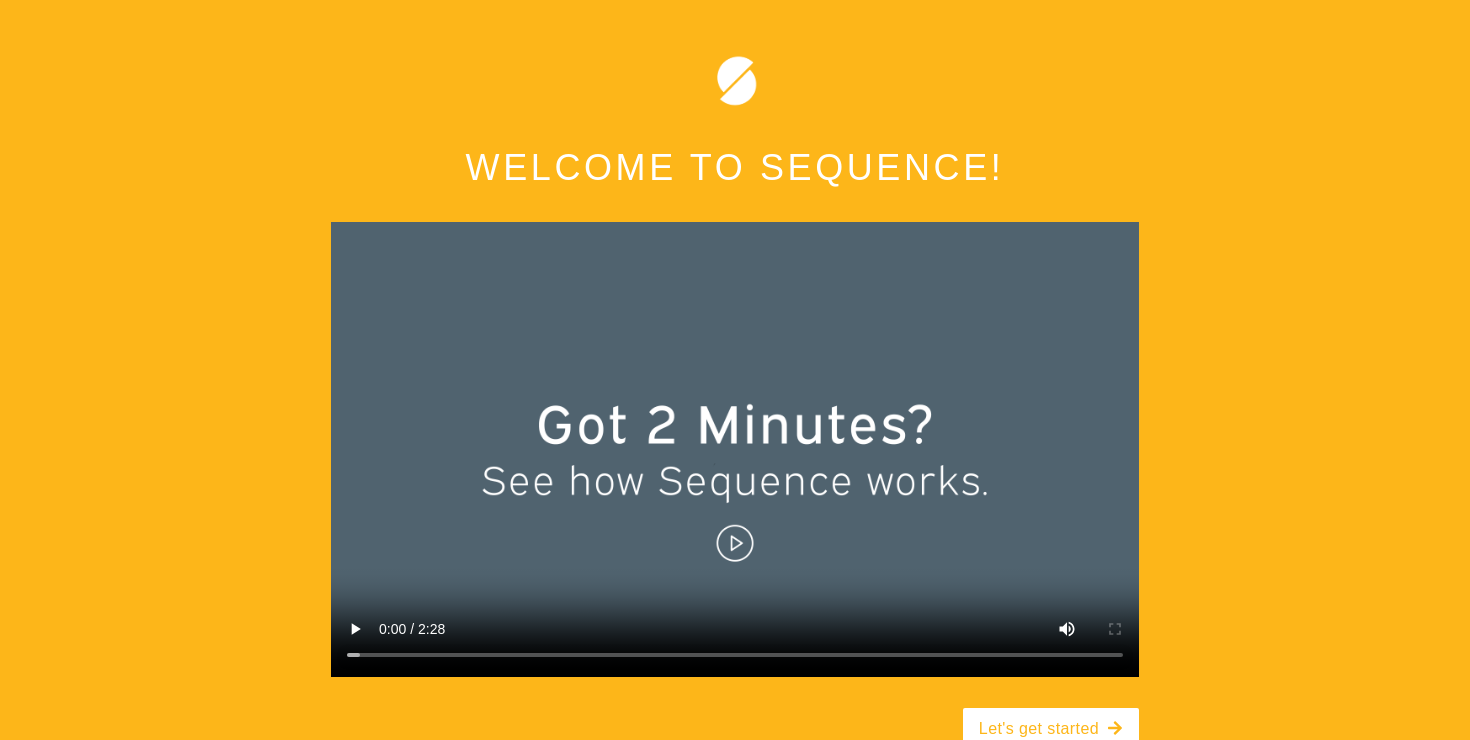 click at bounding box center [735, 449] 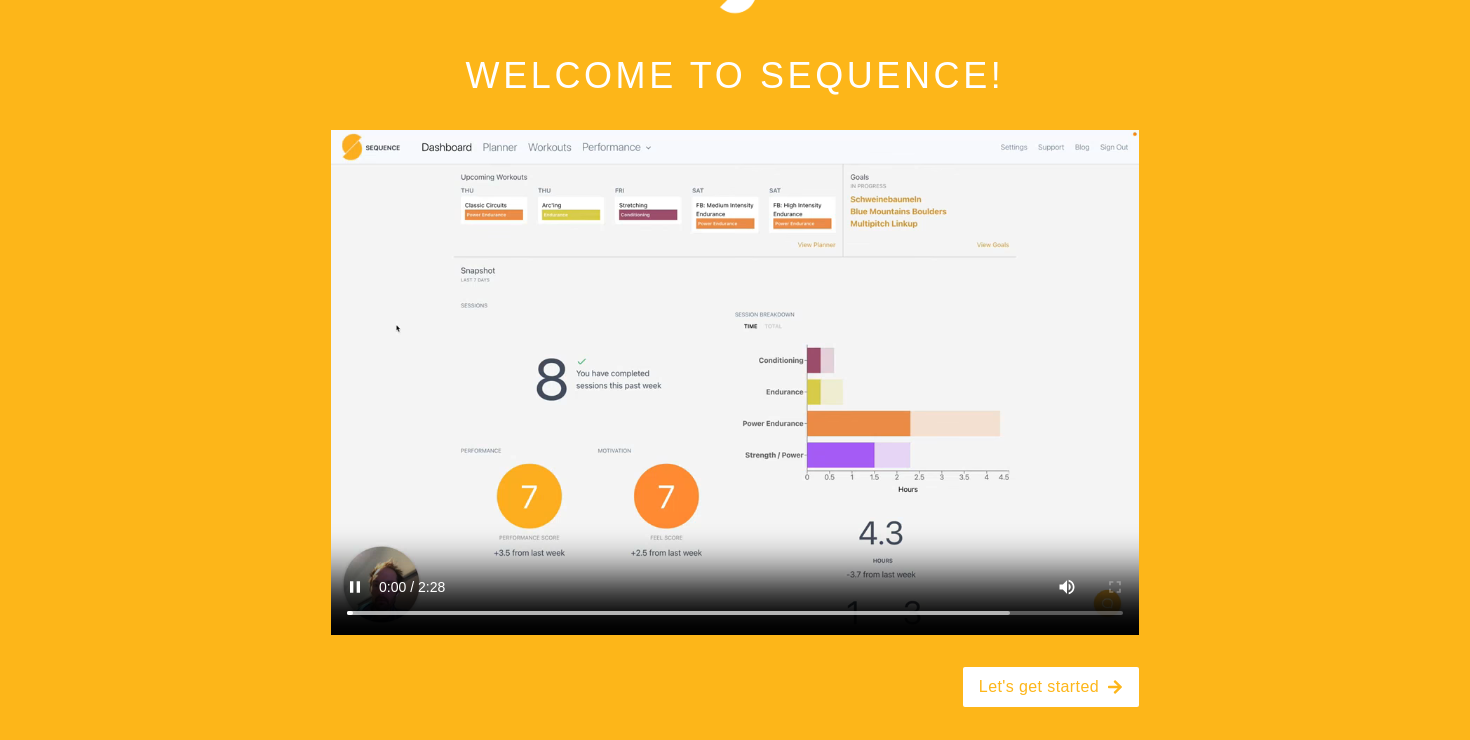 scroll, scrollTop: 106, scrollLeft: 0, axis: vertical 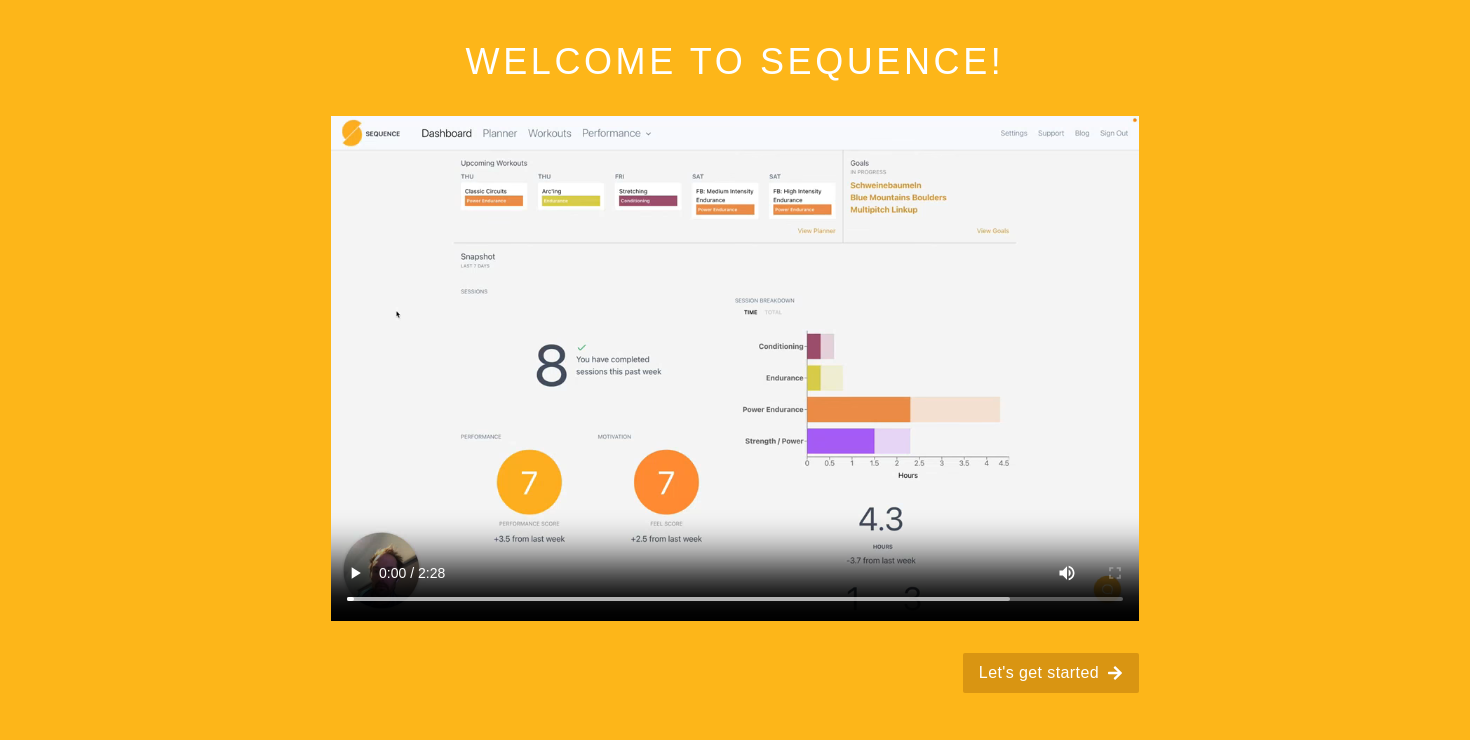 click on "Let's get started" at bounding box center [1051, 673] 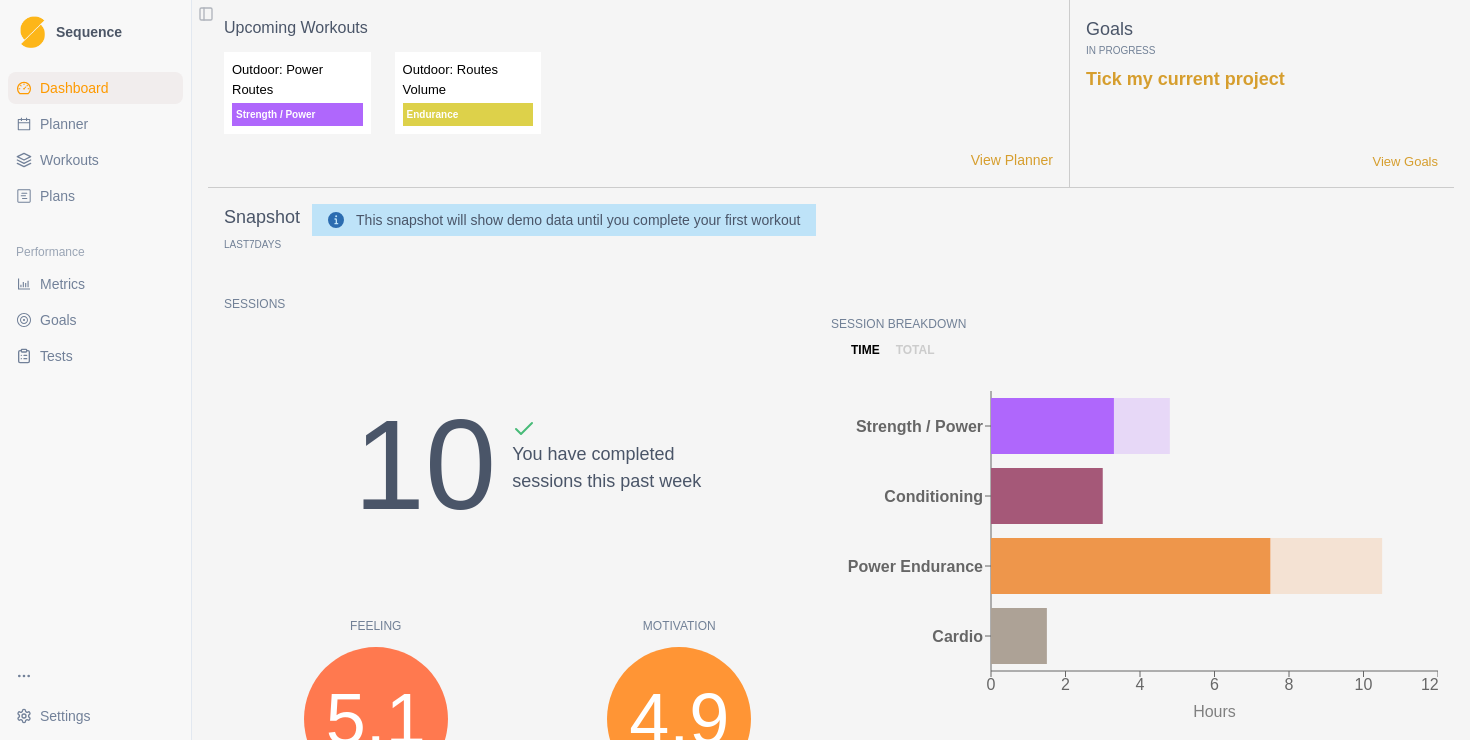 click on "Workouts" at bounding box center [95, 160] 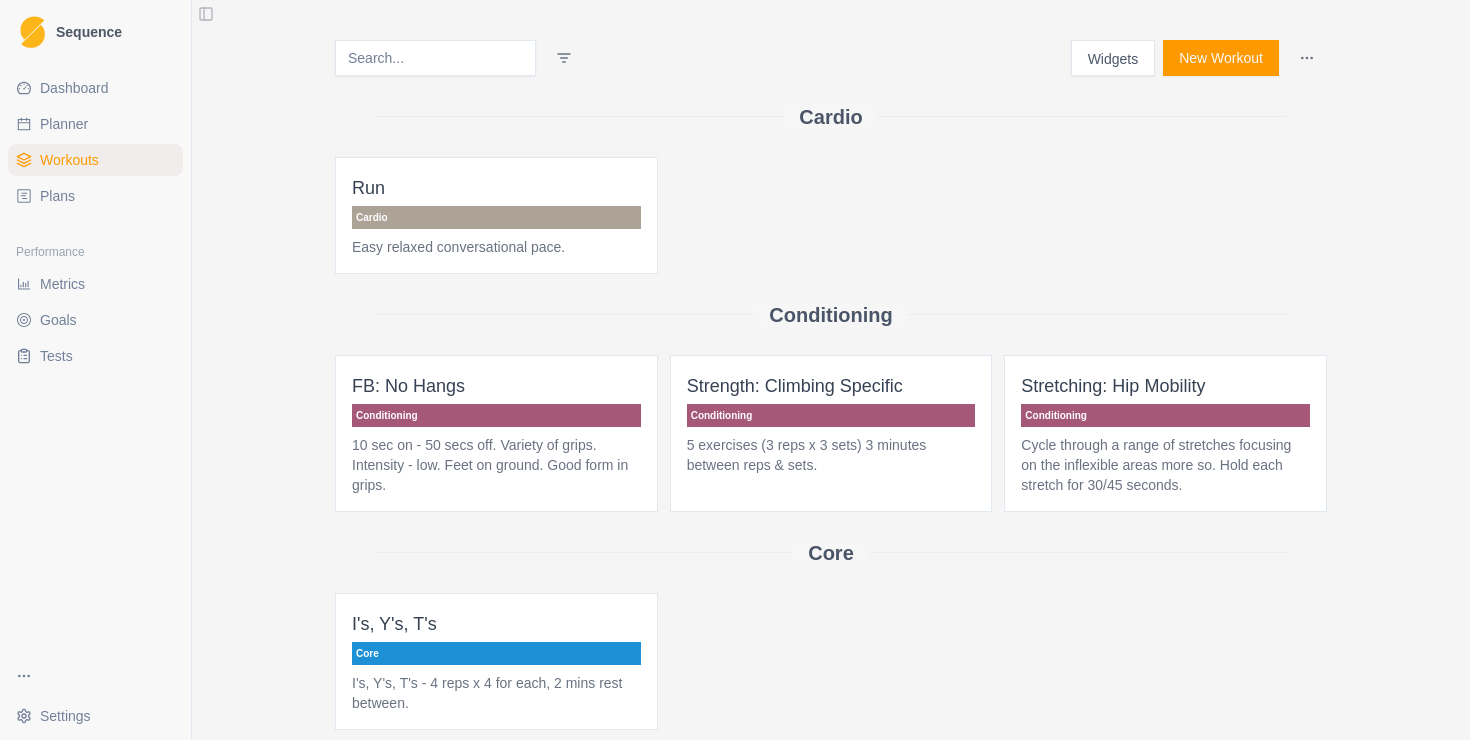 click on "Conditioning" at bounding box center [496, 415] 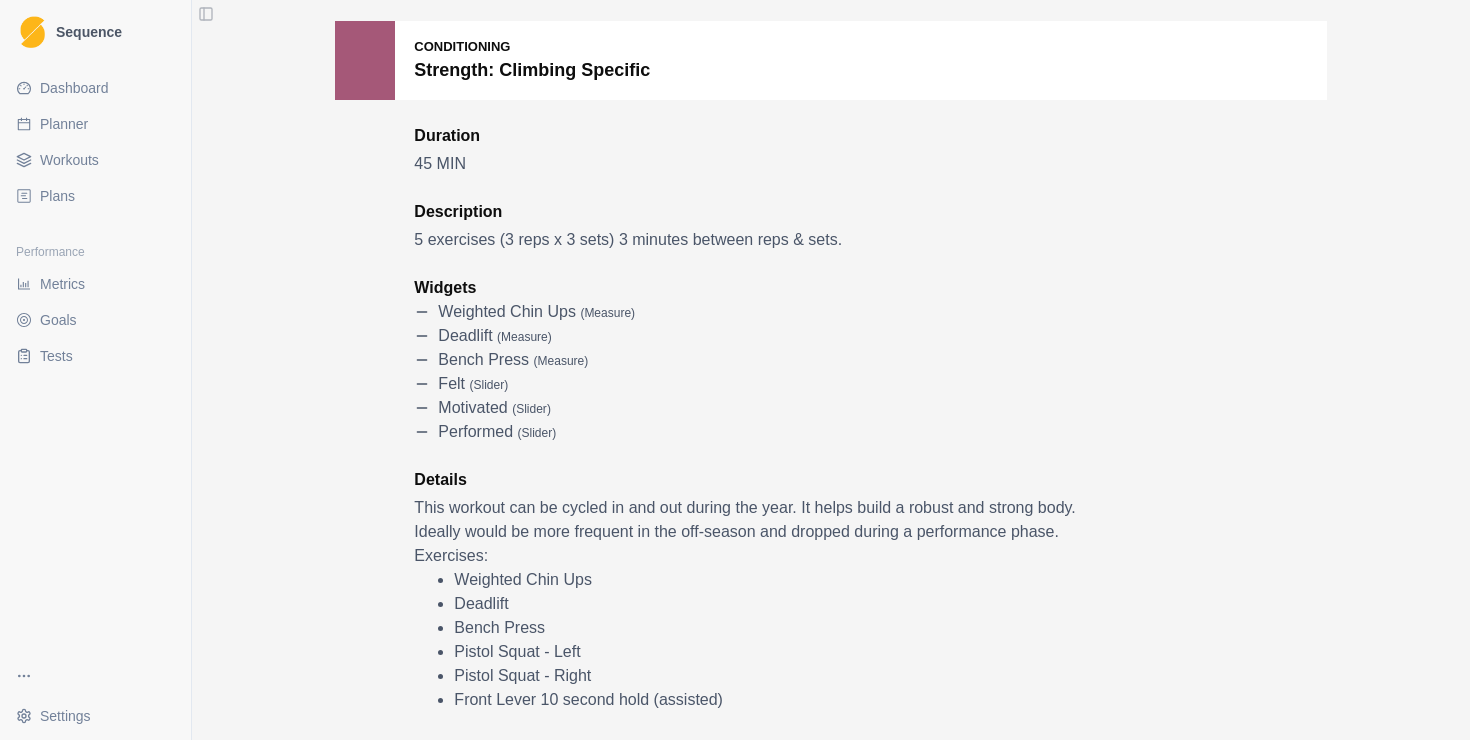 scroll, scrollTop: 0, scrollLeft: 0, axis: both 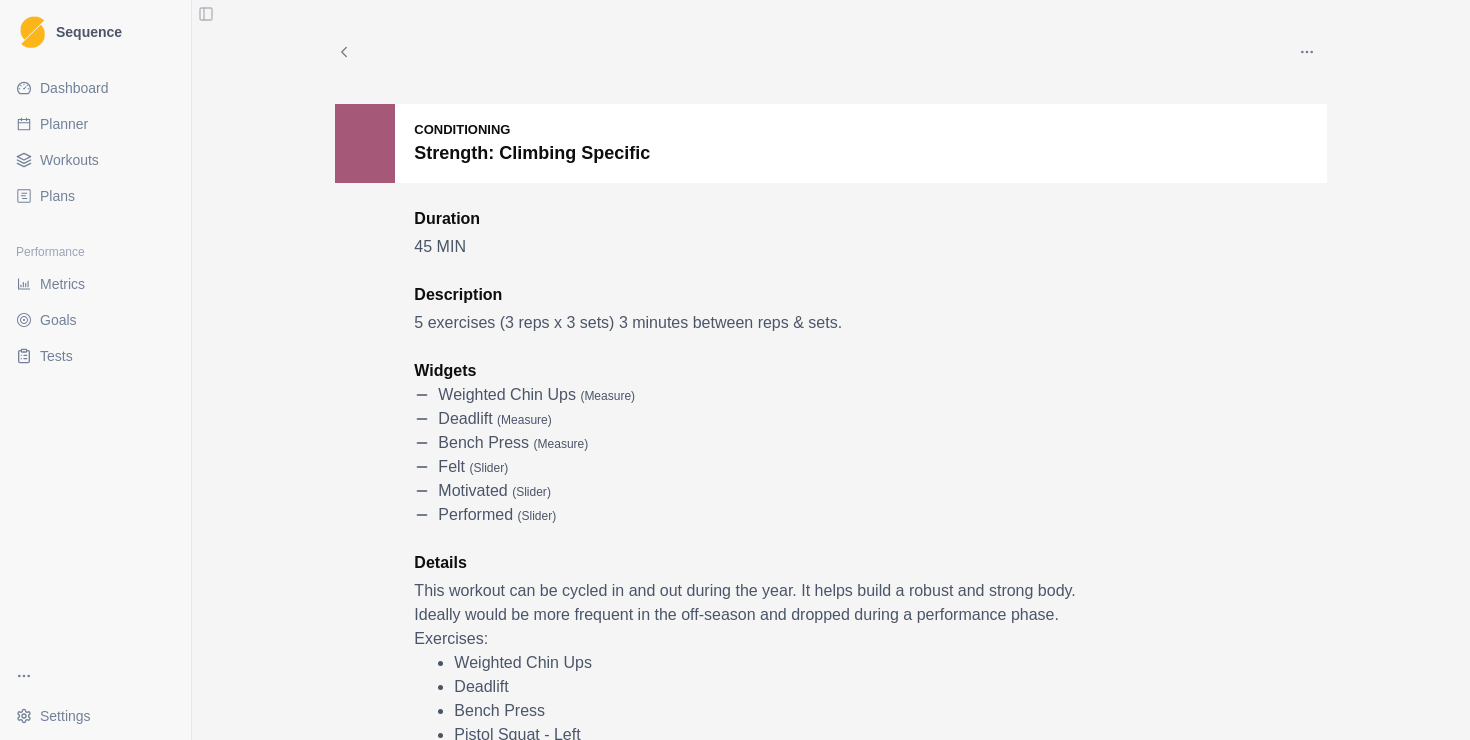 click on "Plans" at bounding box center (57, 196) 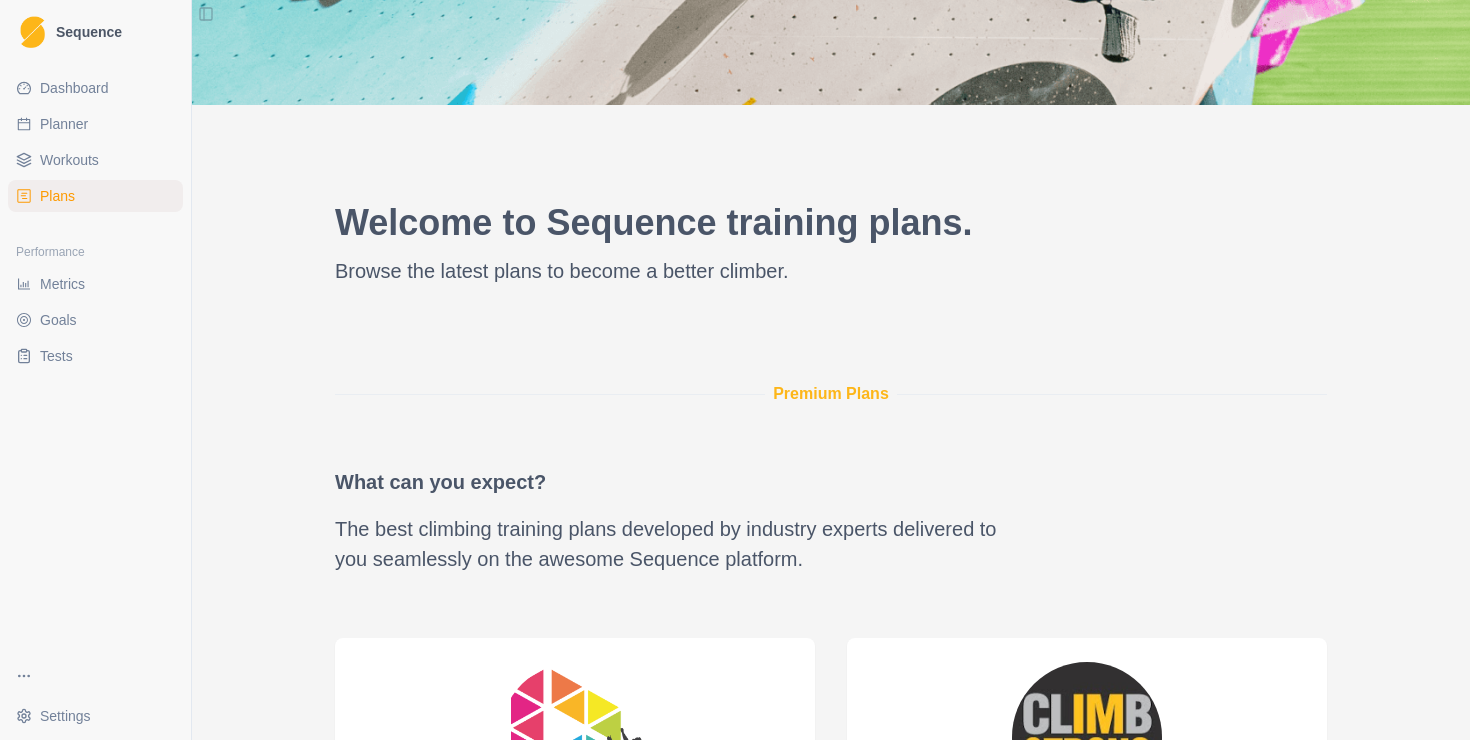 scroll, scrollTop: 408, scrollLeft: 0, axis: vertical 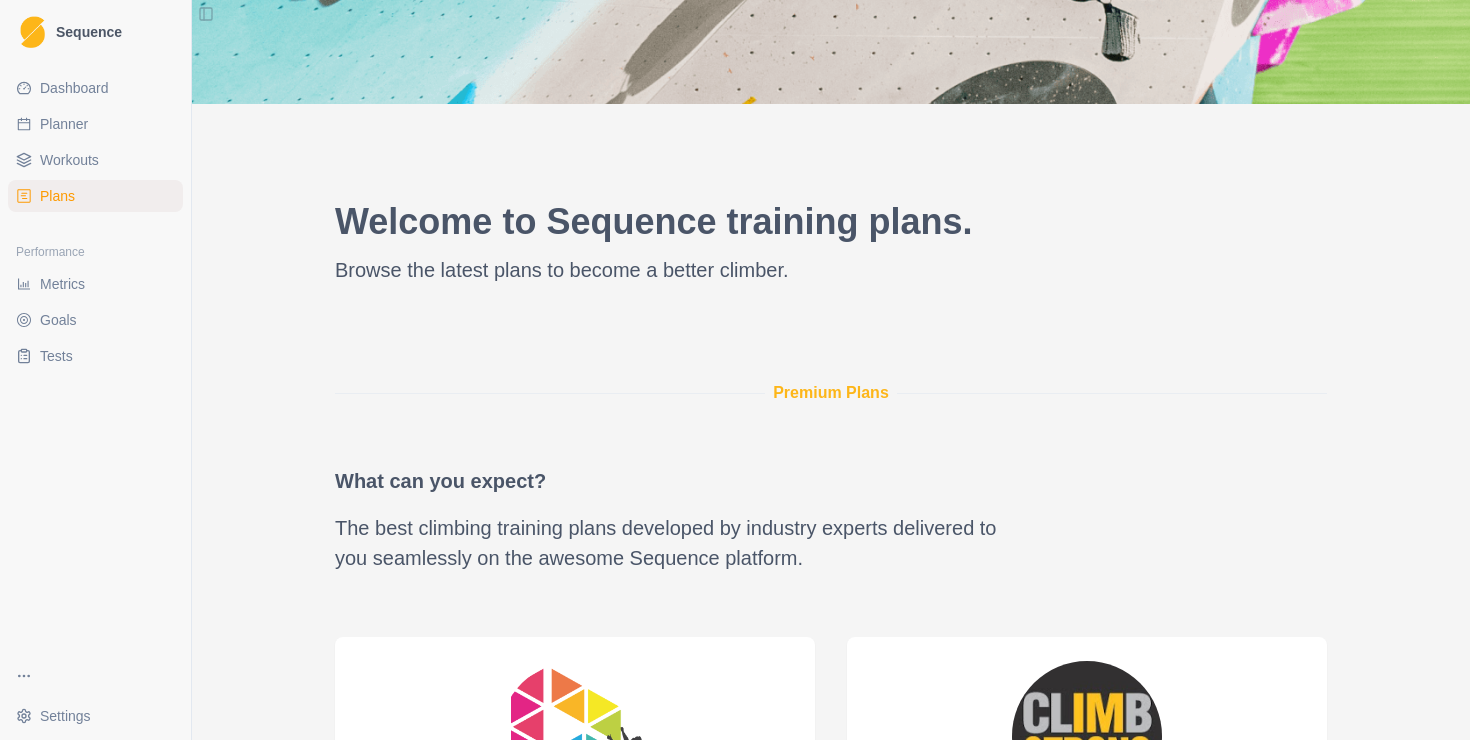 click on "Premium Plans" at bounding box center [831, 393] 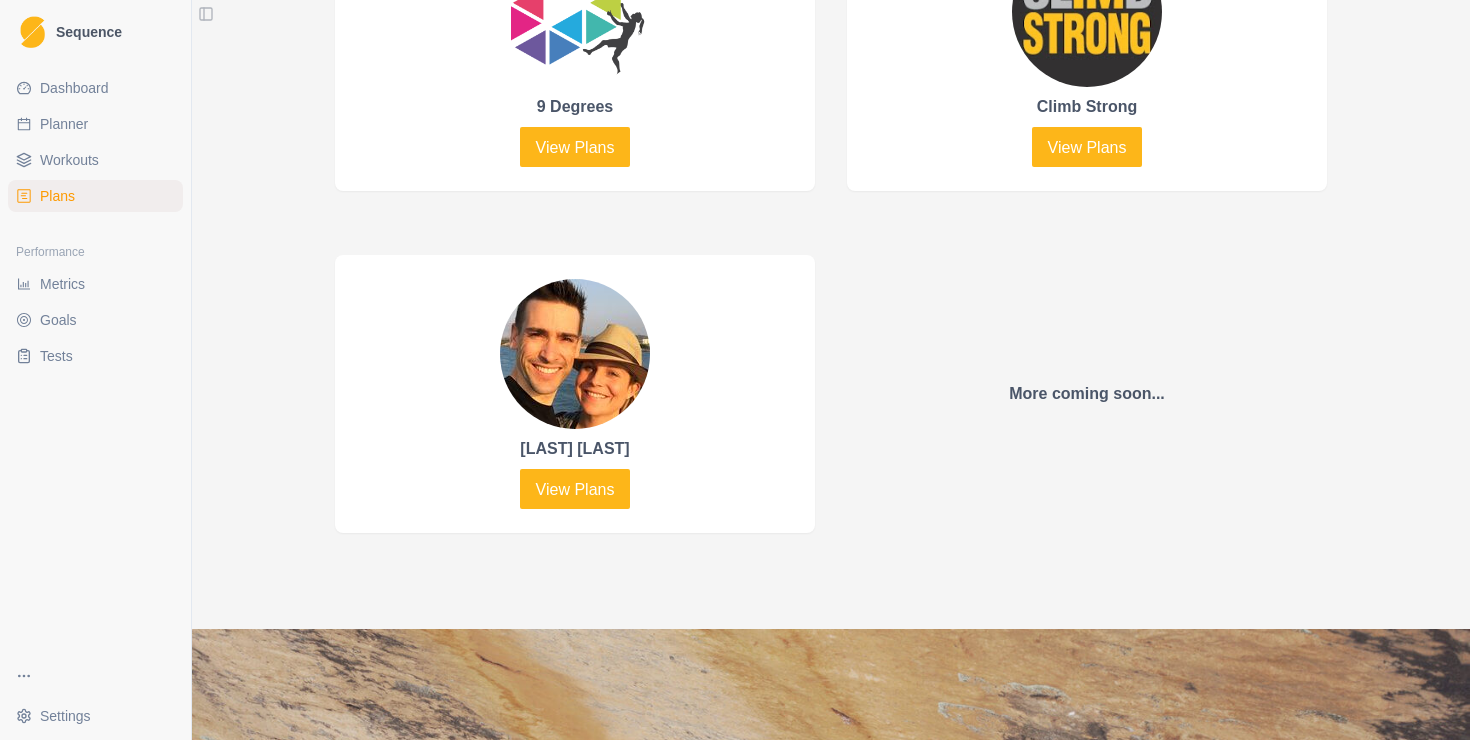 scroll, scrollTop: 1033, scrollLeft: 0, axis: vertical 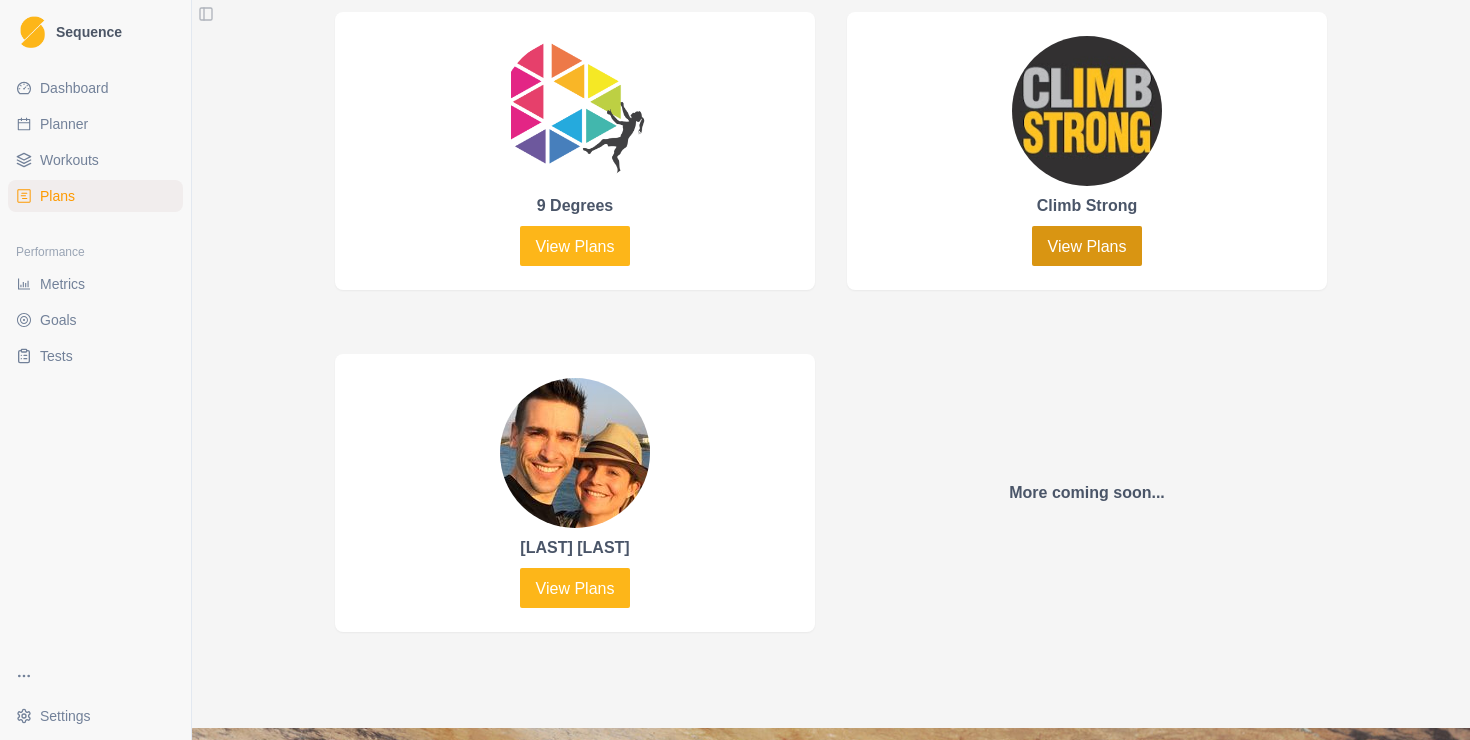 click on "View Plans" at bounding box center [1087, 246] 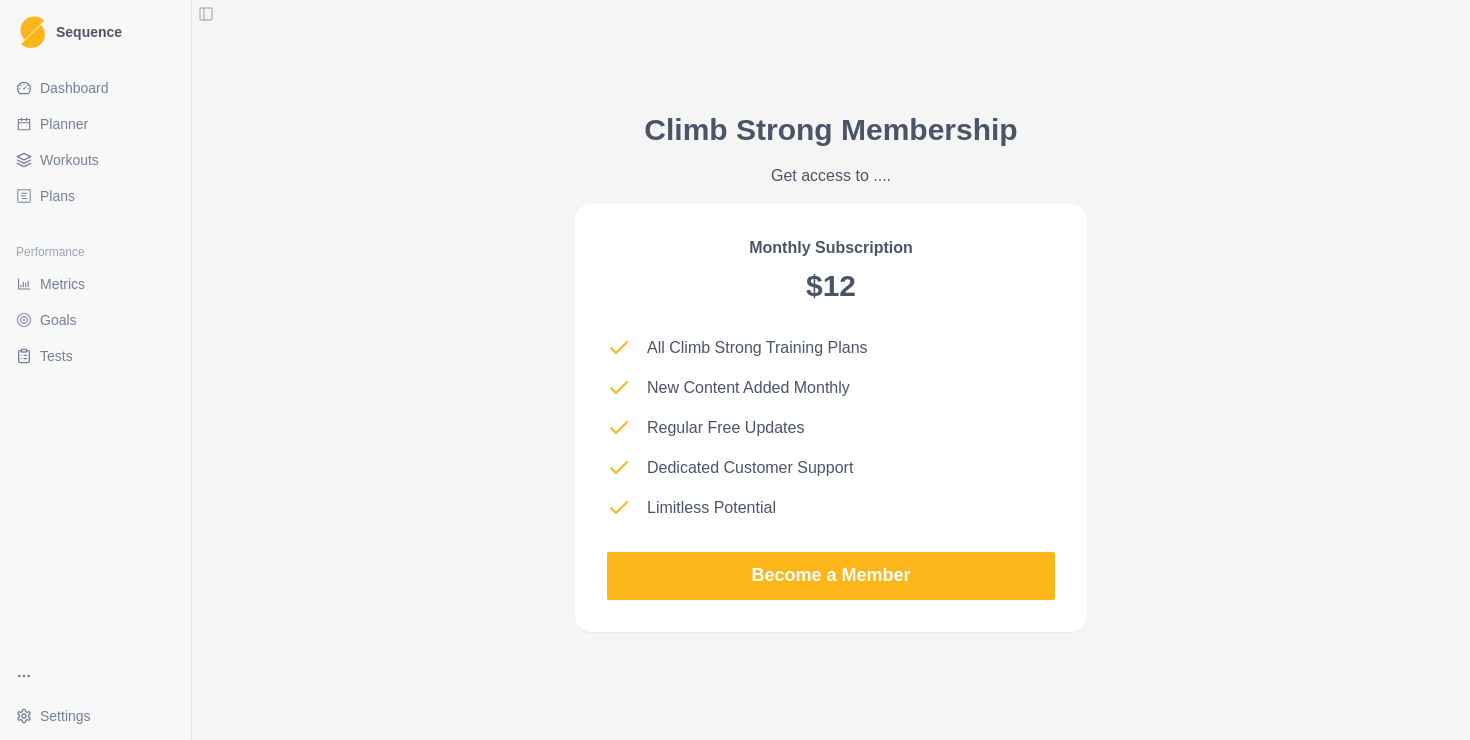 scroll, scrollTop: 1781, scrollLeft: 0, axis: vertical 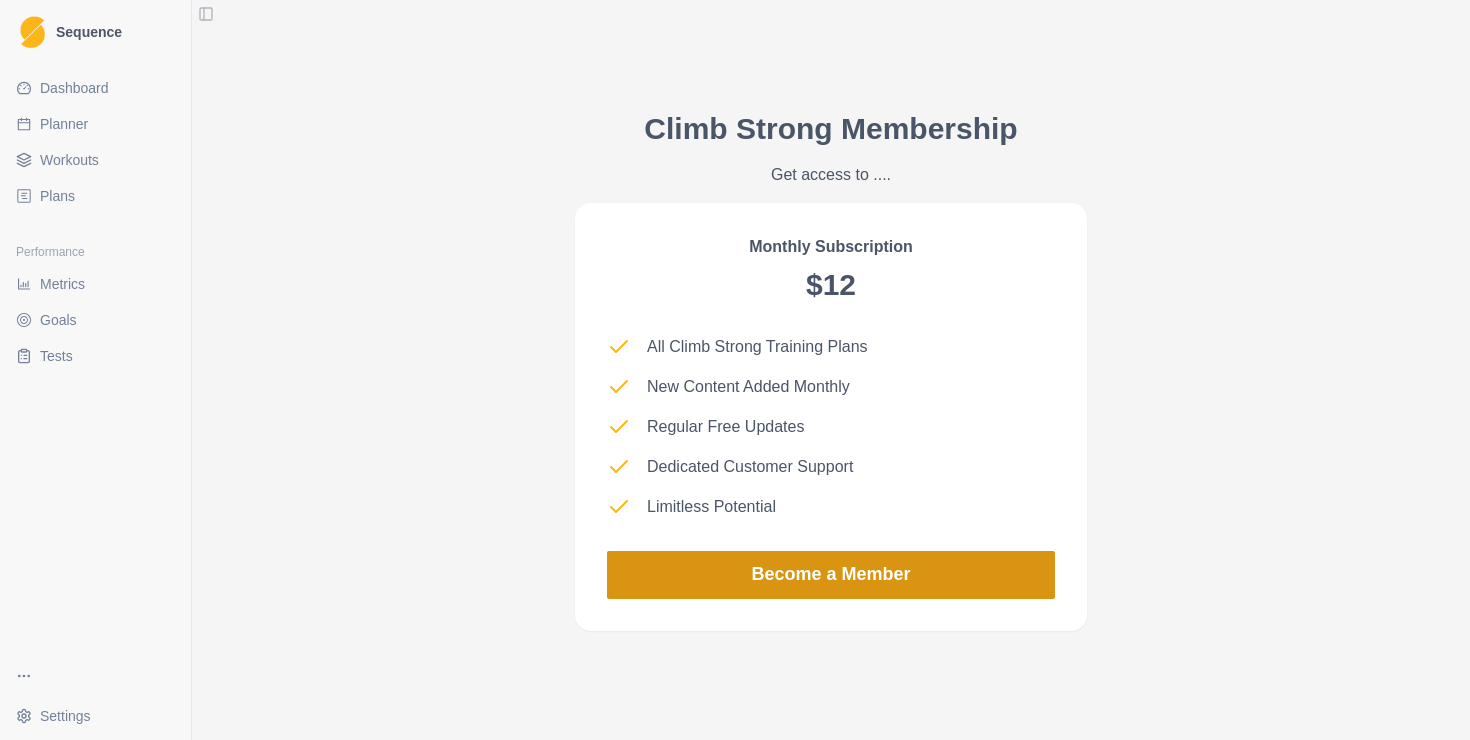 click on "Become a Member" at bounding box center [831, 575] 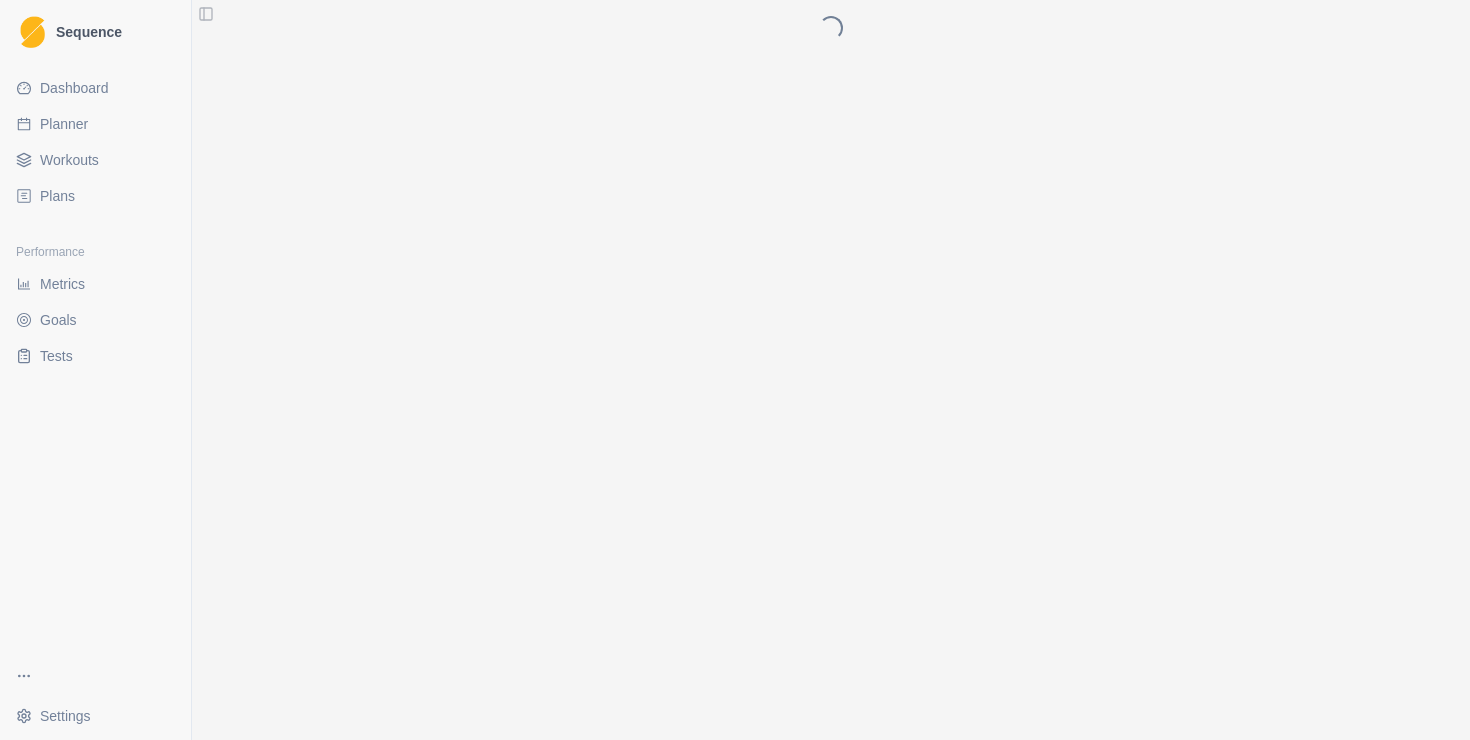 scroll, scrollTop: 0, scrollLeft: 0, axis: both 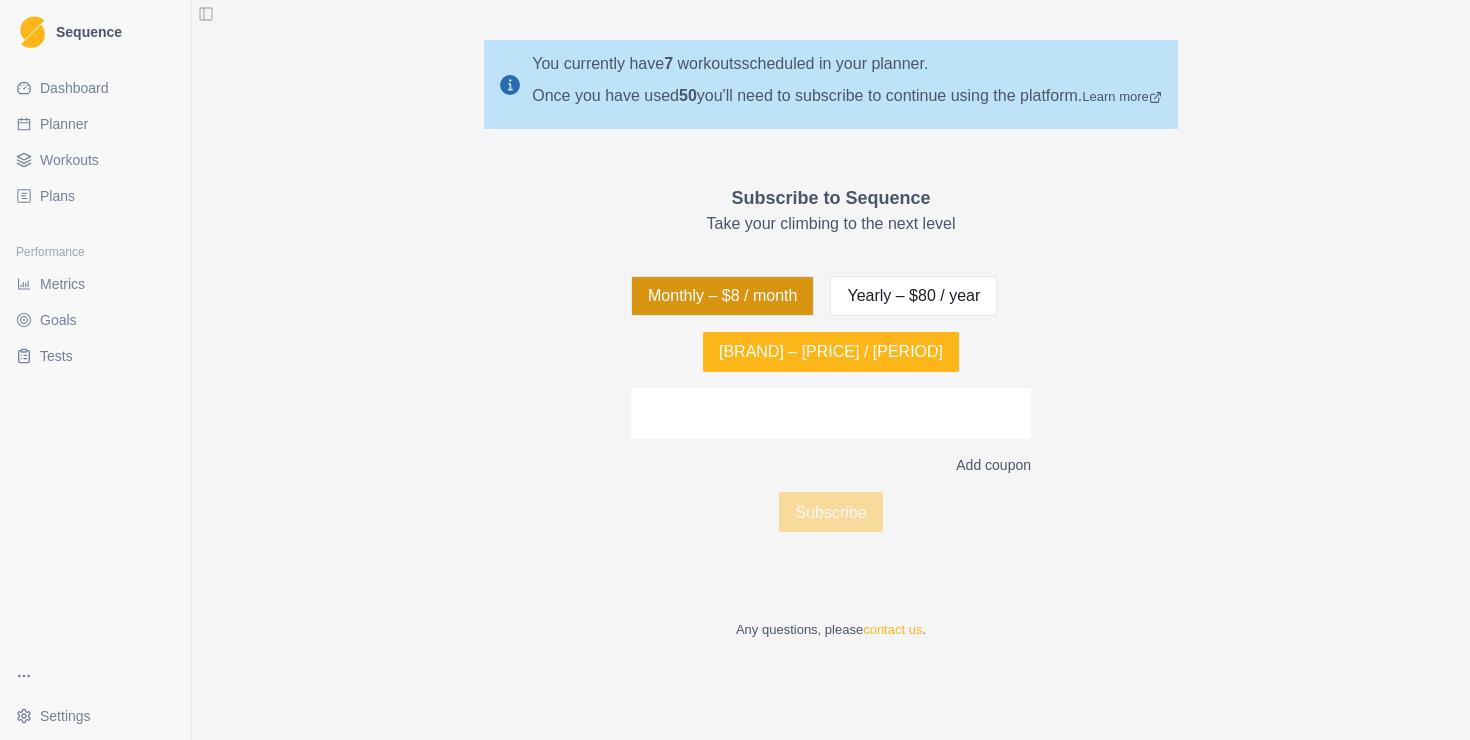 click on "Monthly – $8 / month" at bounding box center [722, 296] 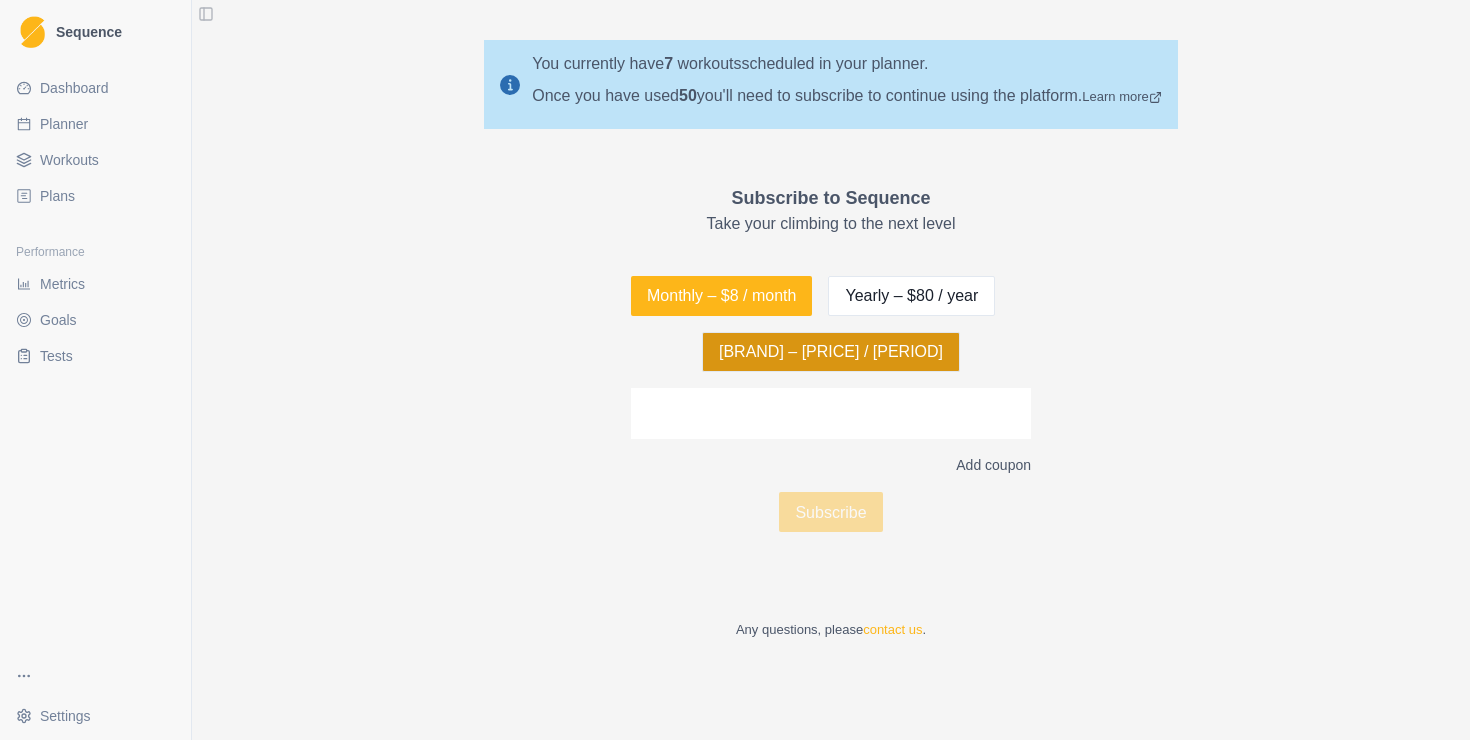 click on "[BRAND] – [PRICE] / [PERIOD]" at bounding box center [831, 352] 